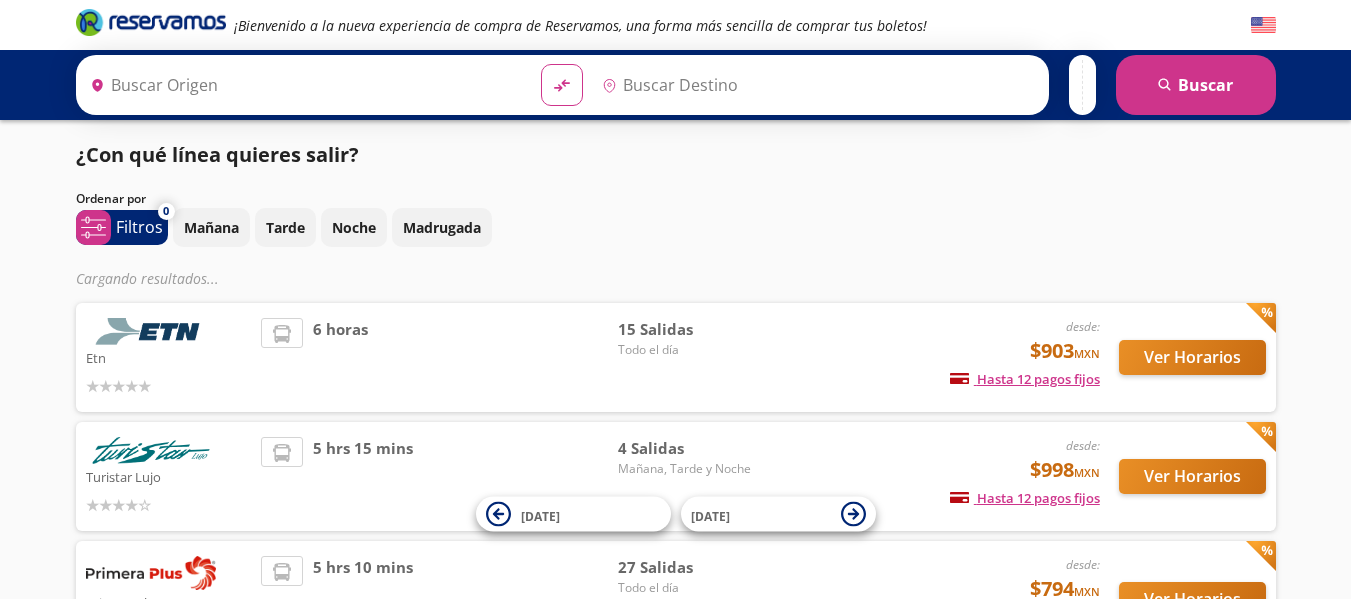 scroll, scrollTop: 0, scrollLeft: 0, axis: both 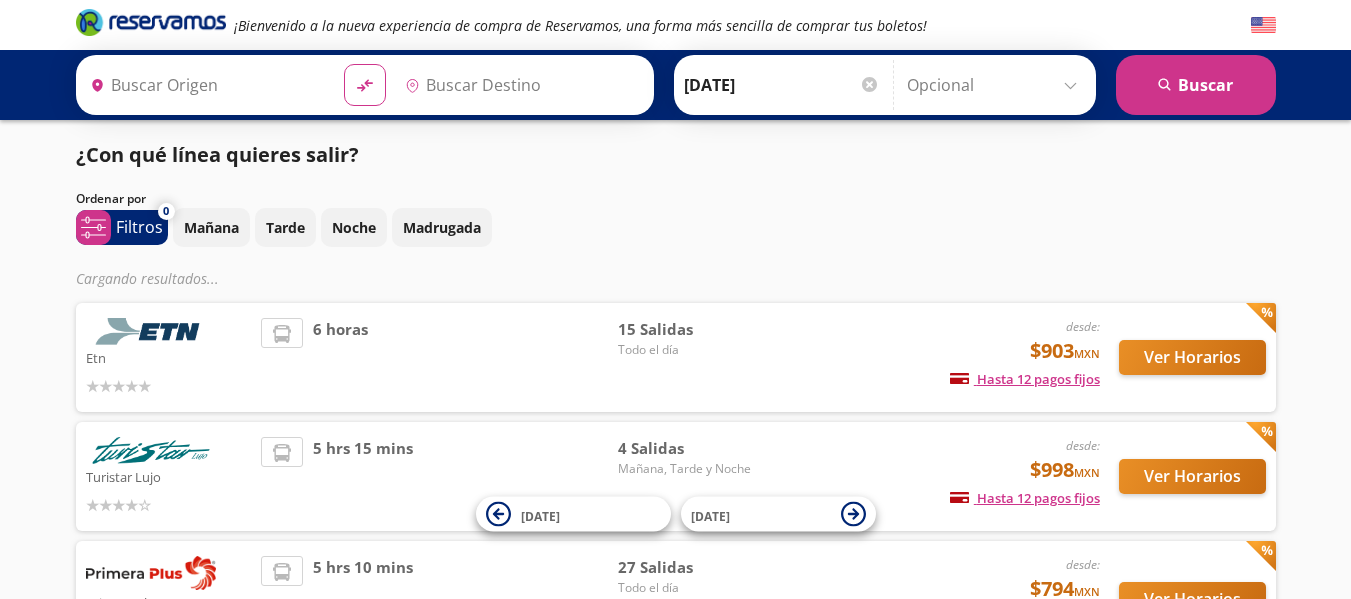 type on "[GEOGRAPHIC_DATA], [GEOGRAPHIC_DATA]" 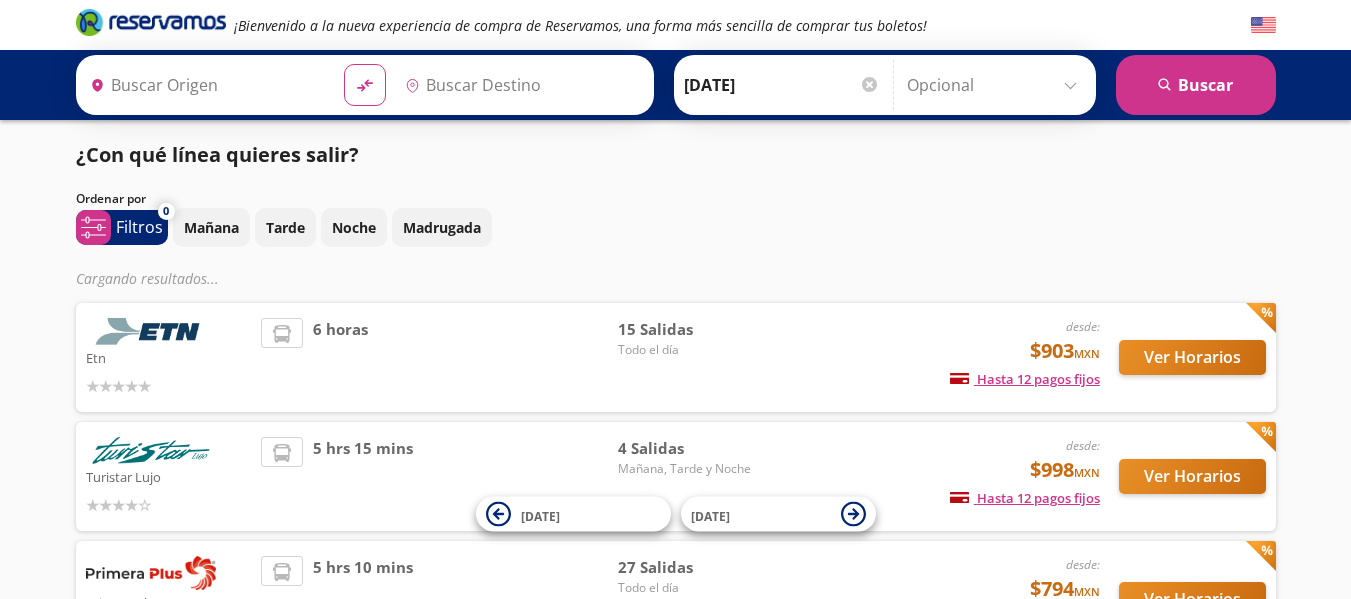 type on "[GEOGRAPHIC_DATA], [GEOGRAPHIC_DATA]" 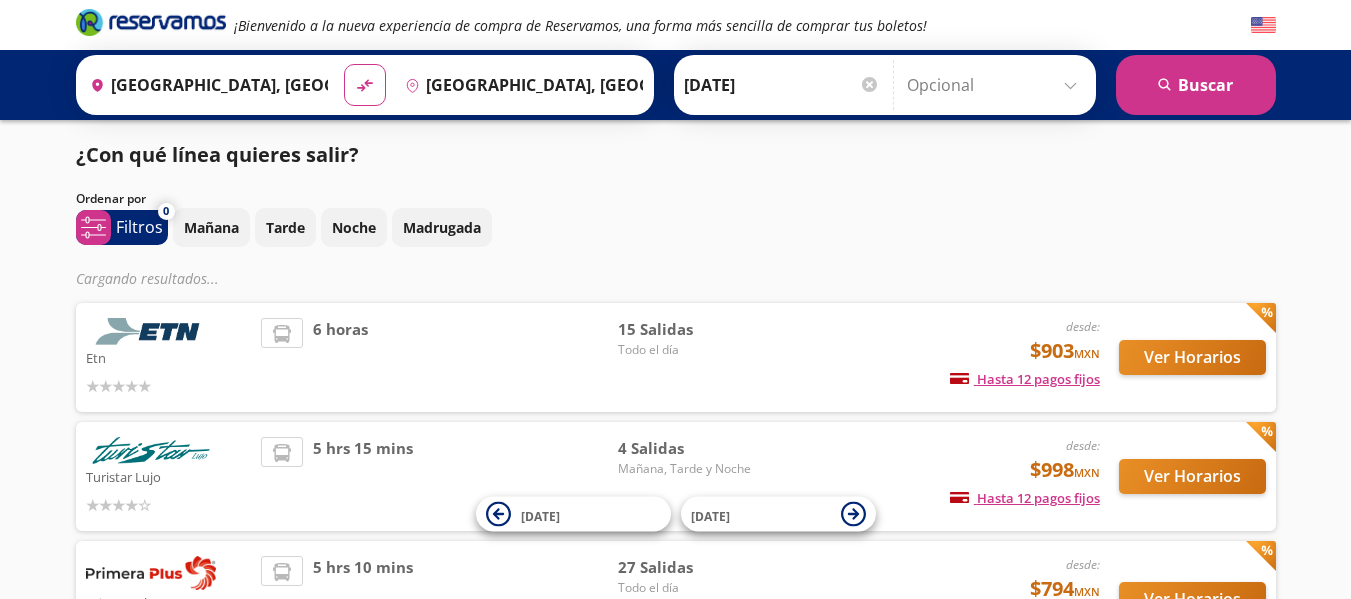 scroll, scrollTop: 0, scrollLeft: 0, axis: both 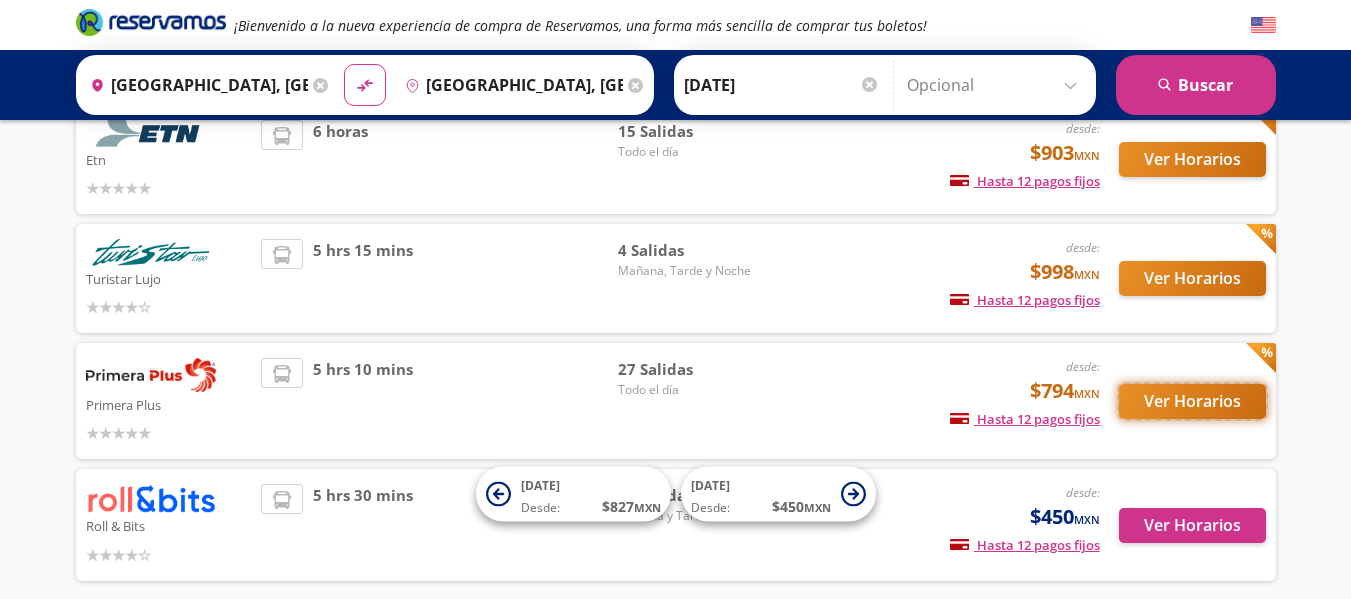 click on "Ver Horarios" at bounding box center [1192, 401] 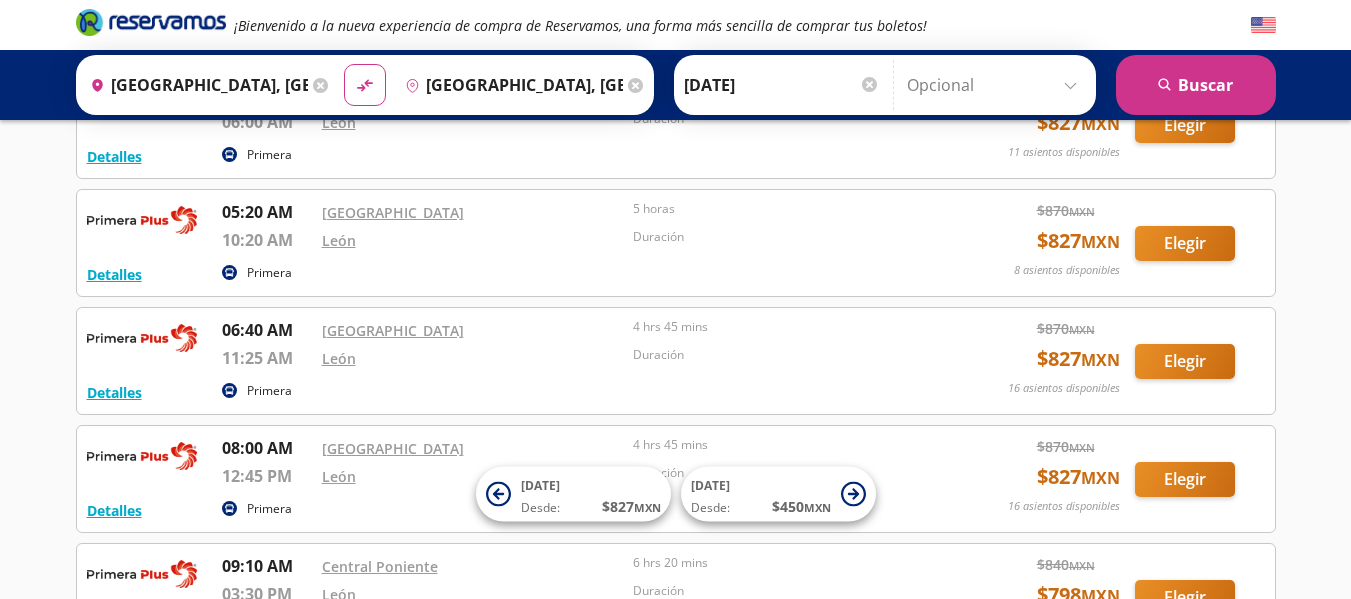 scroll, scrollTop: 0, scrollLeft: 0, axis: both 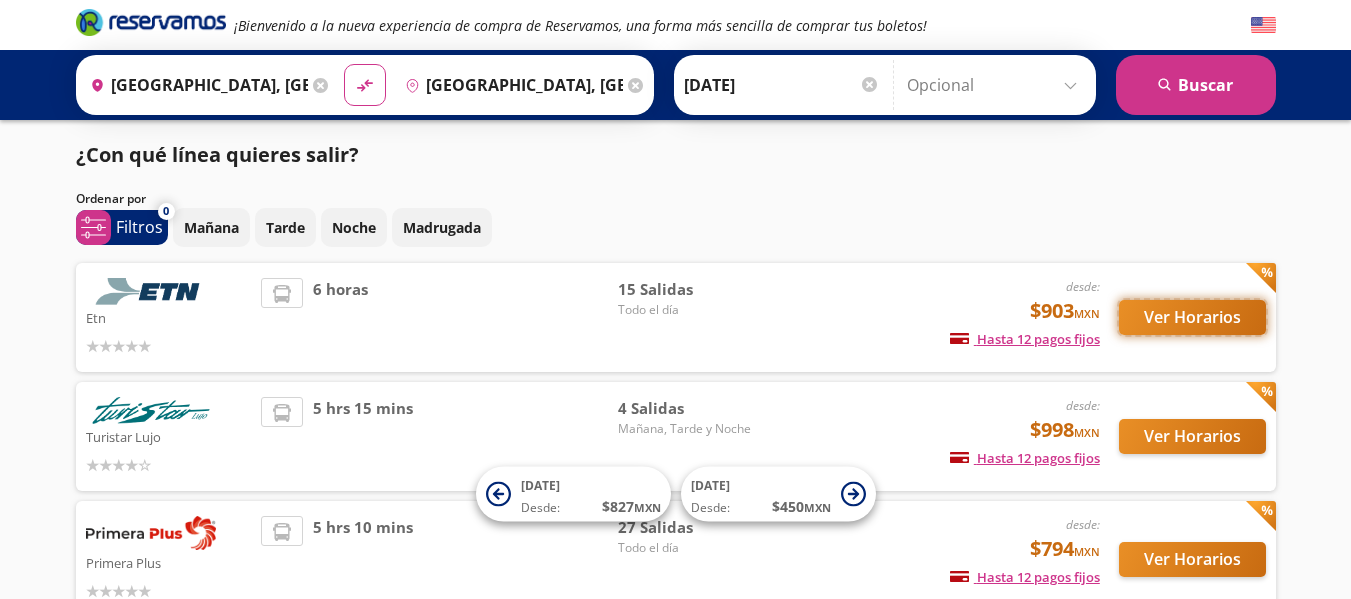 click on "Ver Horarios" at bounding box center [1192, 317] 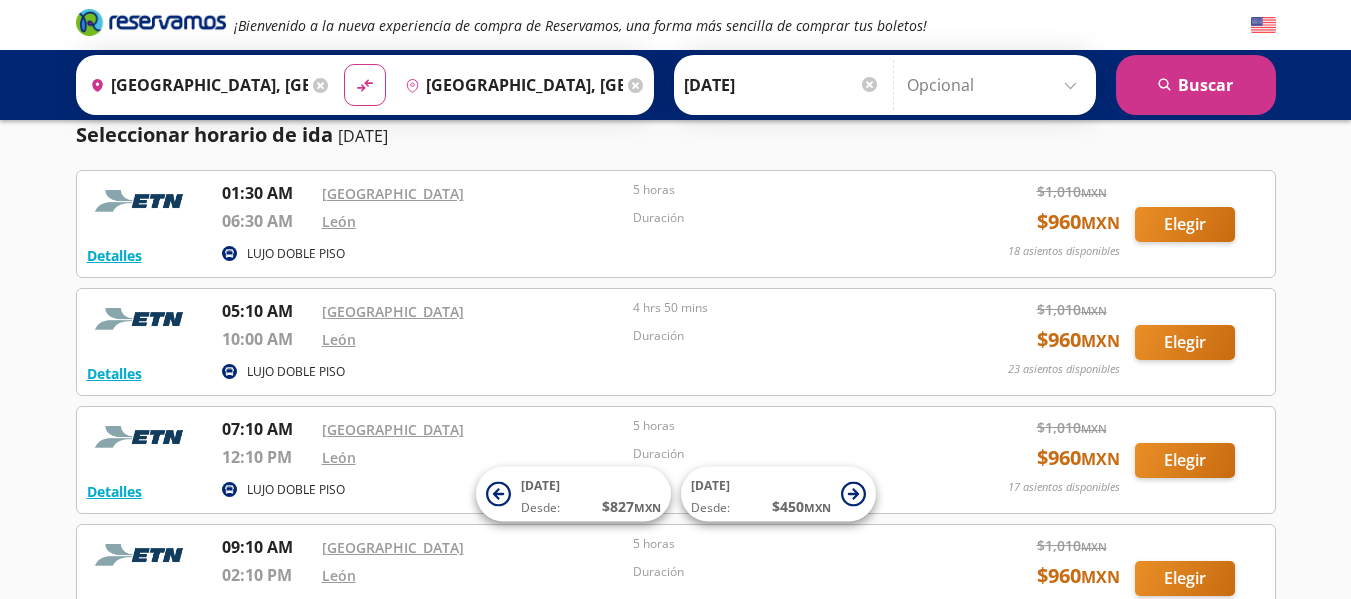 scroll, scrollTop: 0, scrollLeft: 0, axis: both 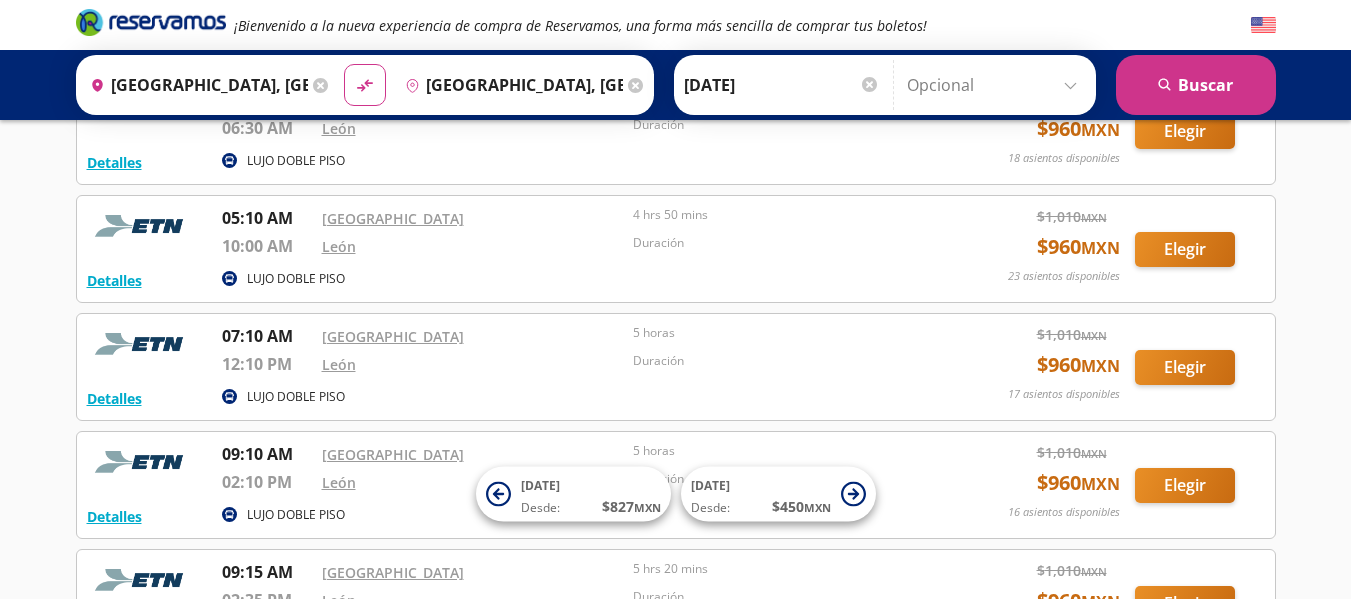 click on "LUJO DOBLE PISO" at bounding box center [296, 279] 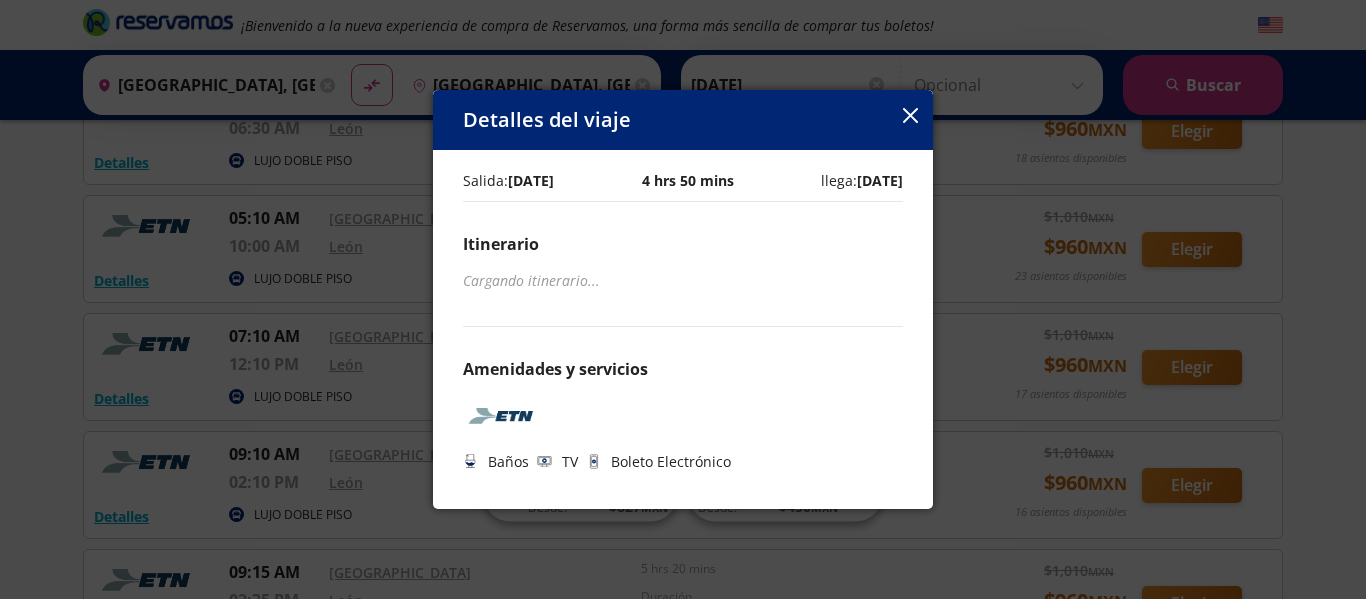 click 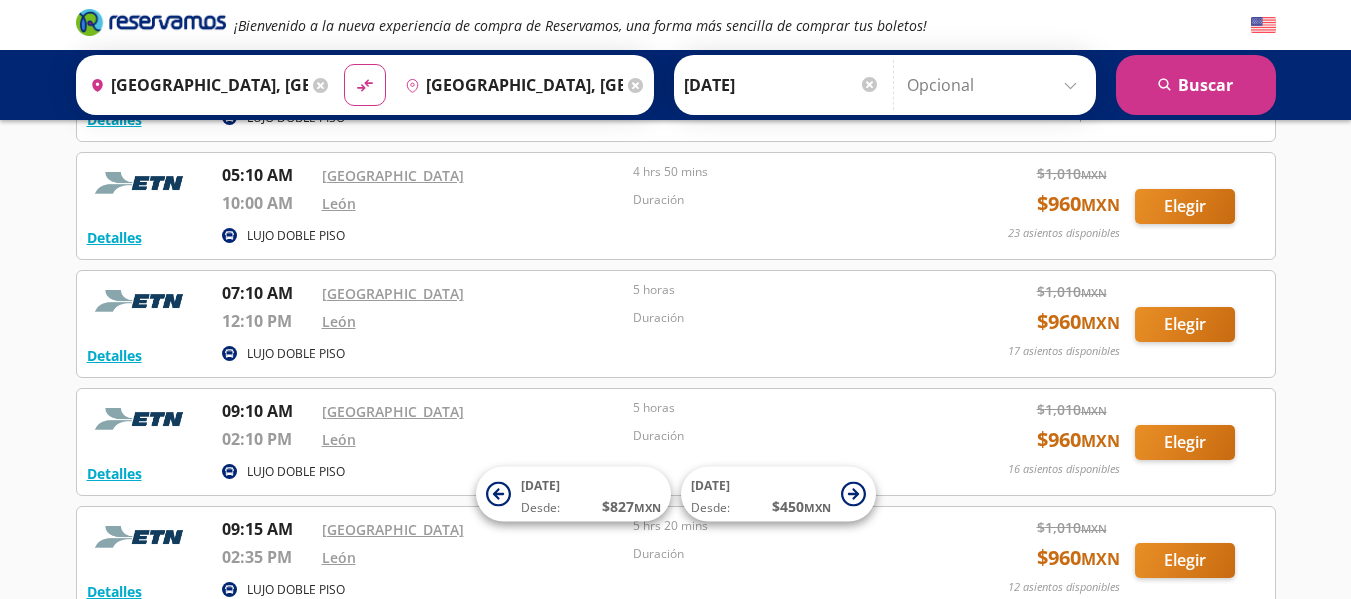 scroll, scrollTop: 198, scrollLeft: 0, axis: vertical 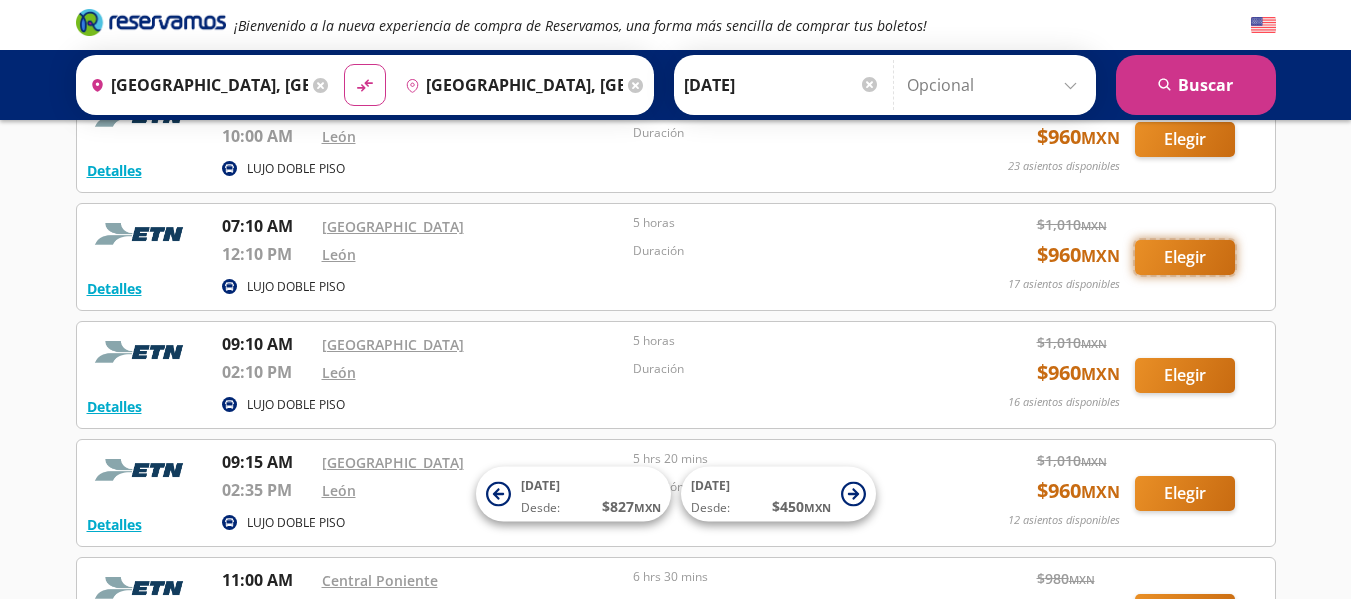 click on "Elegir" at bounding box center [1185, 257] 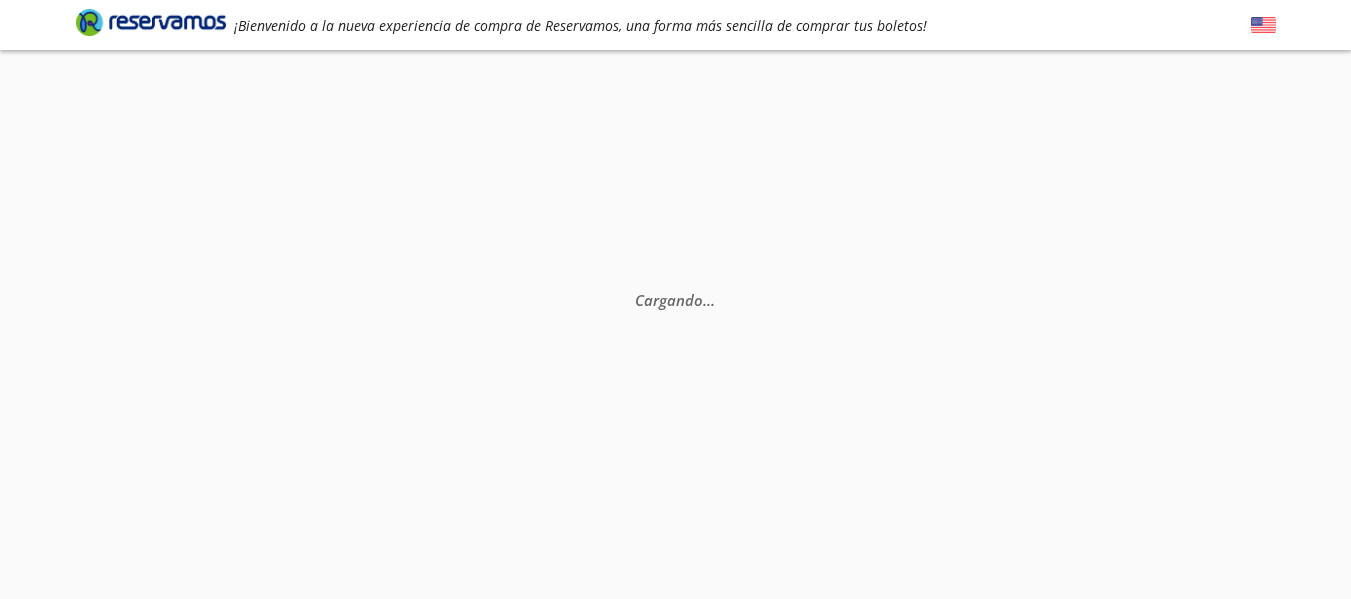 scroll, scrollTop: 0, scrollLeft: 0, axis: both 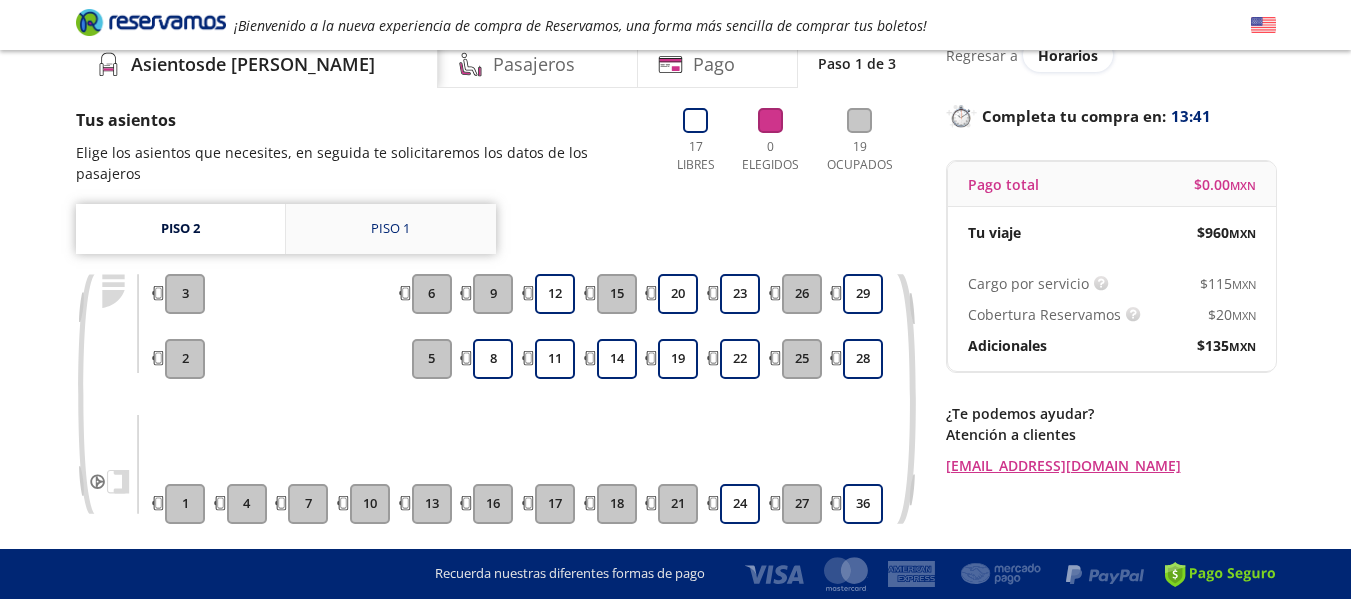 click on "Piso 1" at bounding box center (390, 229) 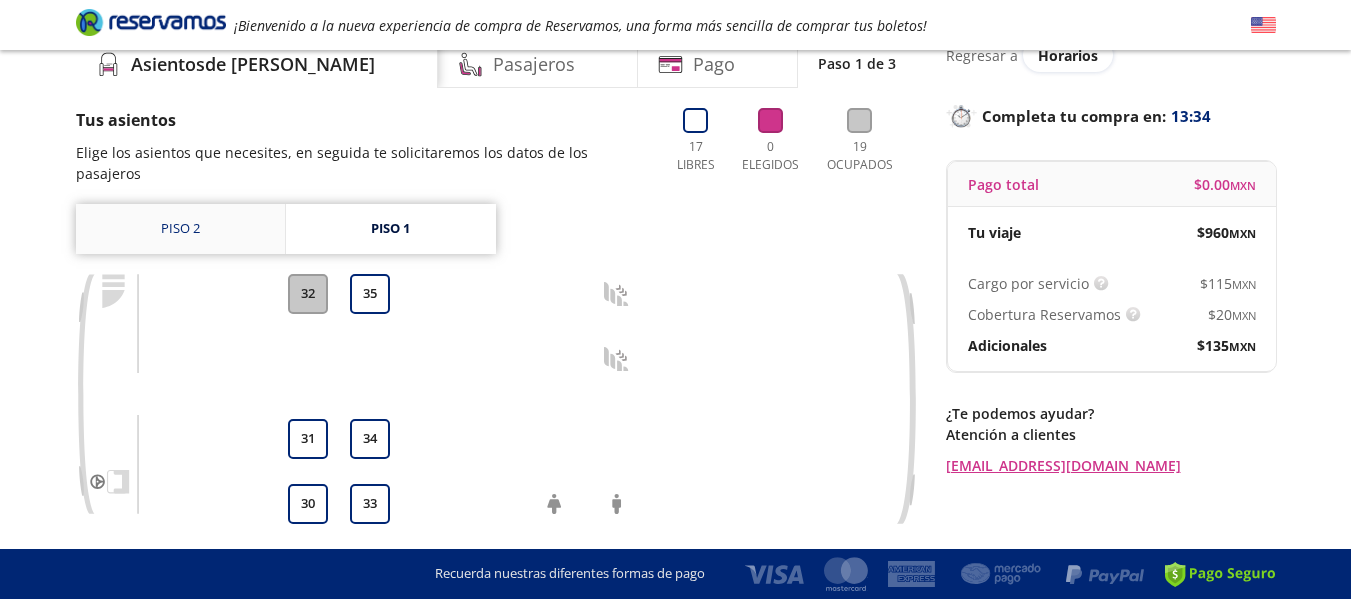 click on "Piso 2" at bounding box center (180, 229) 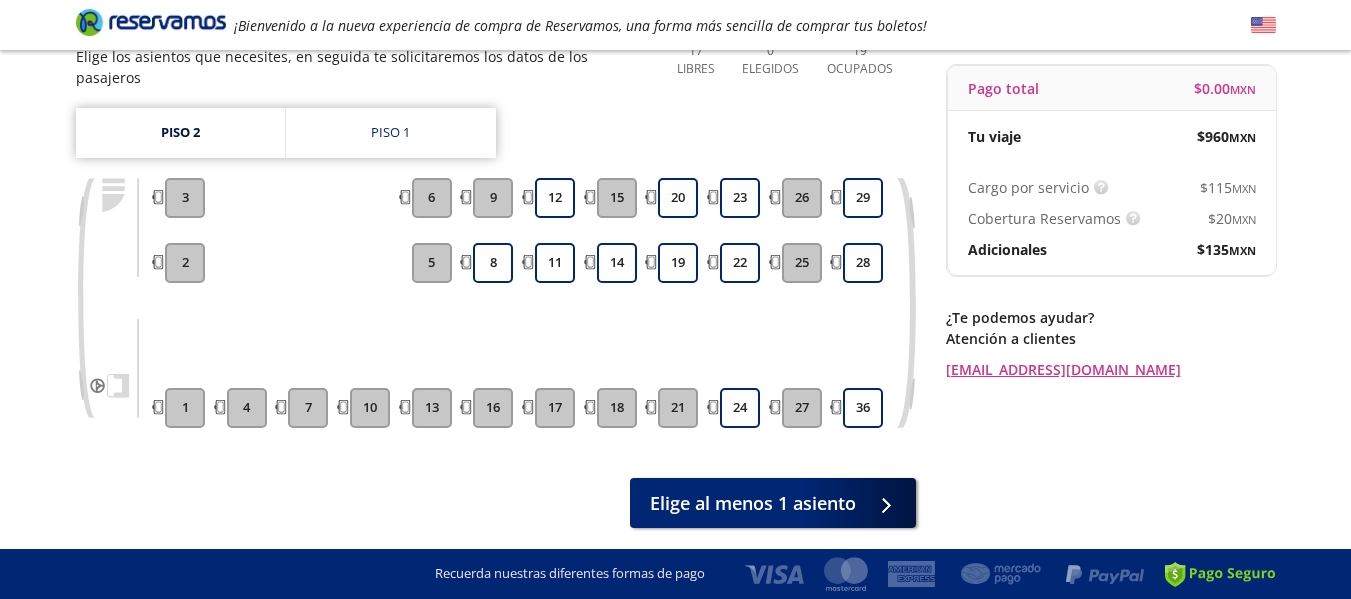 scroll, scrollTop: 30, scrollLeft: 0, axis: vertical 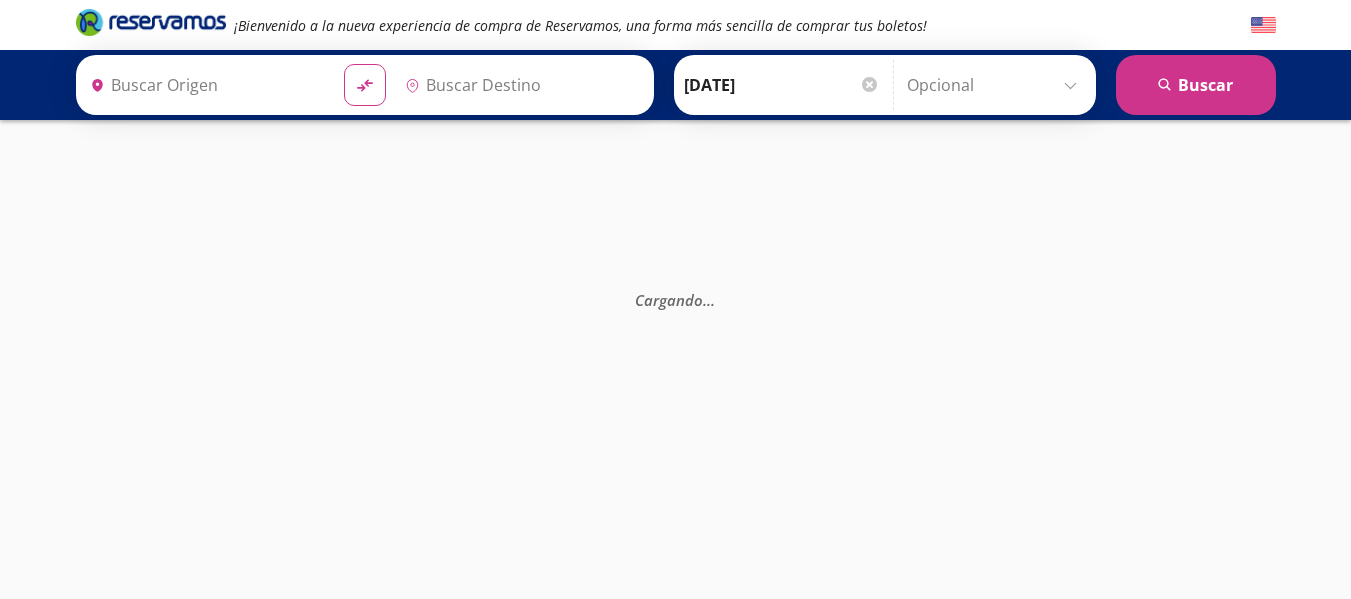 type on "[GEOGRAPHIC_DATA], [GEOGRAPHIC_DATA]" 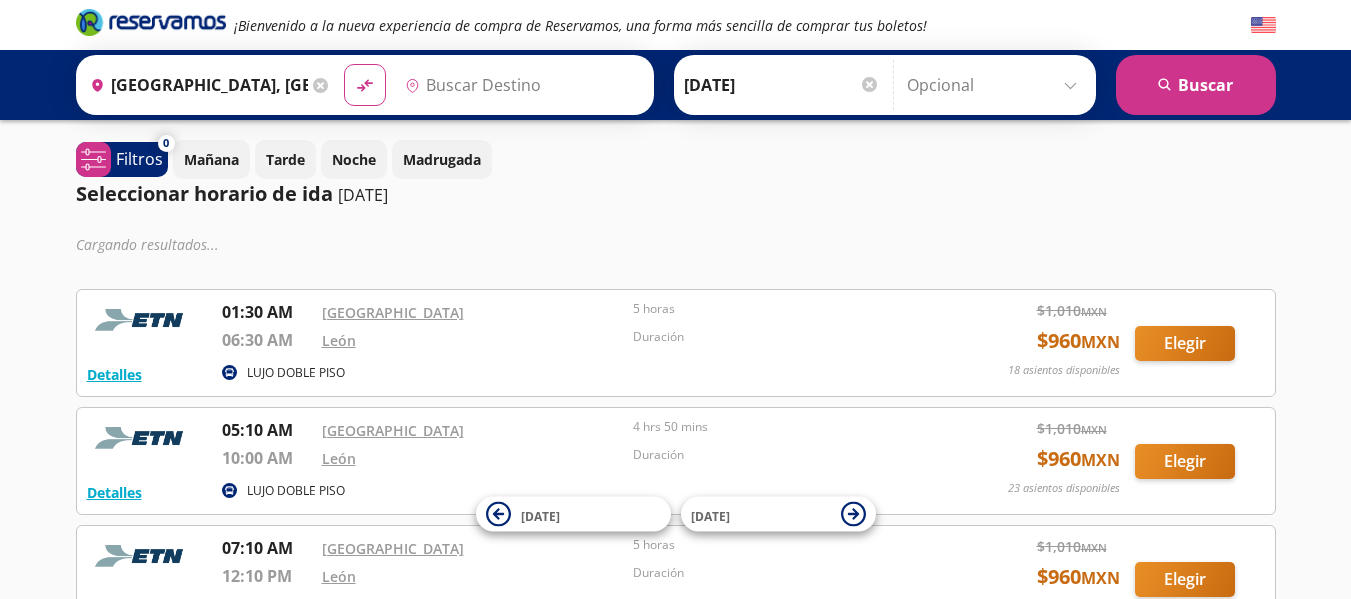 type on "[GEOGRAPHIC_DATA], [GEOGRAPHIC_DATA]" 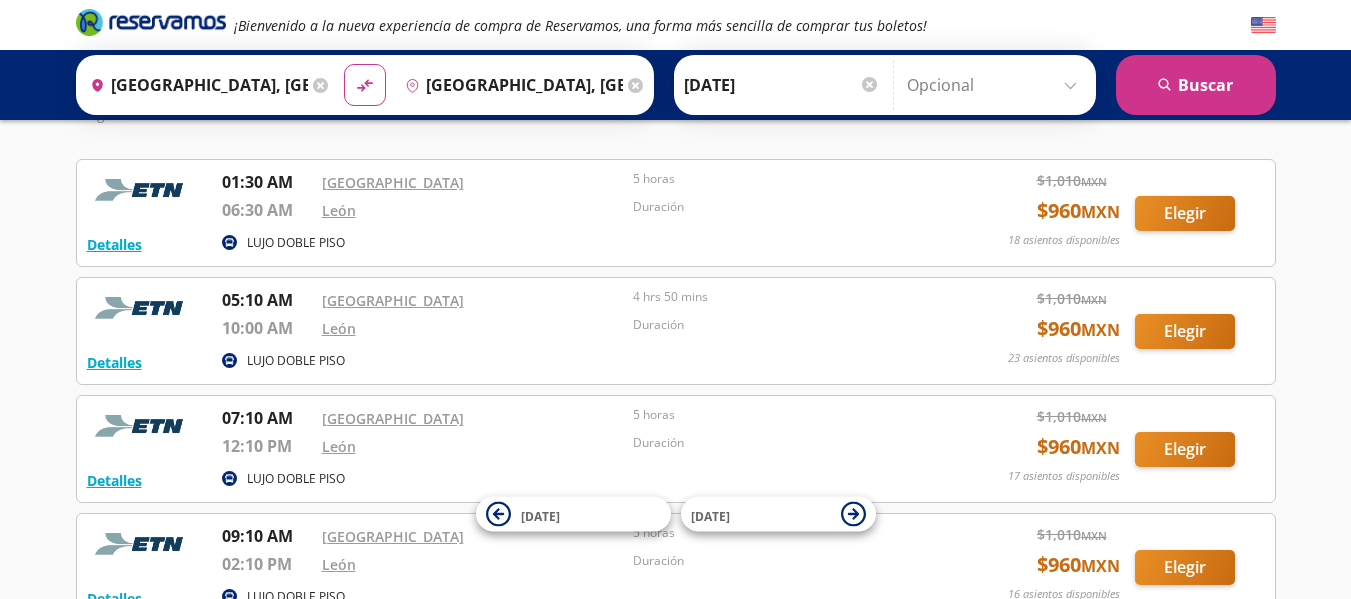 scroll, scrollTop: 133, scrollLeft: 0, axis: vertical 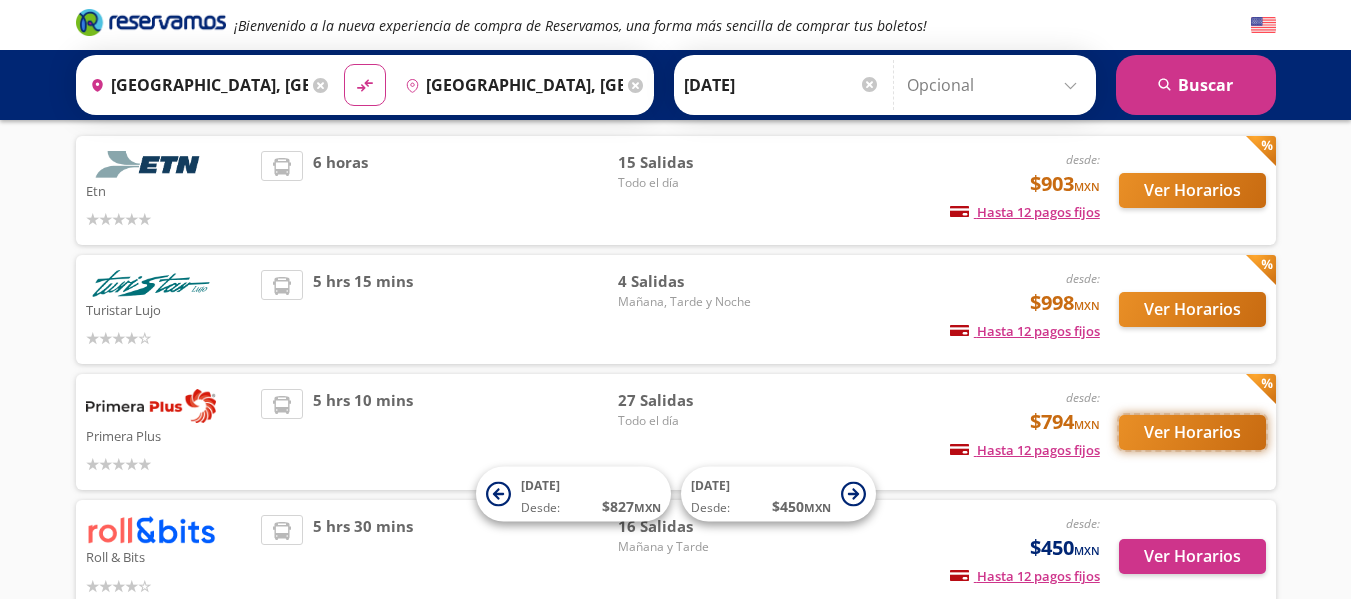click on "Ver Horarios" at bounding box center [1192, 432] 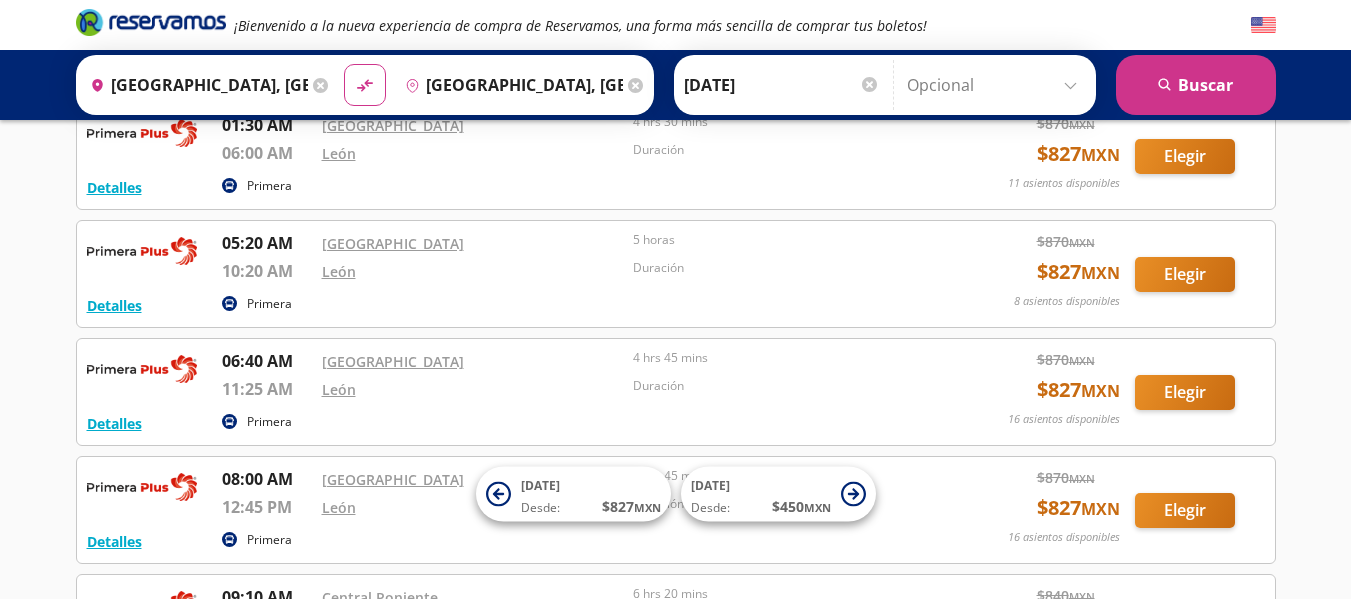 scroll, scrollTop: 0, scrollLeft: 0, axis: both 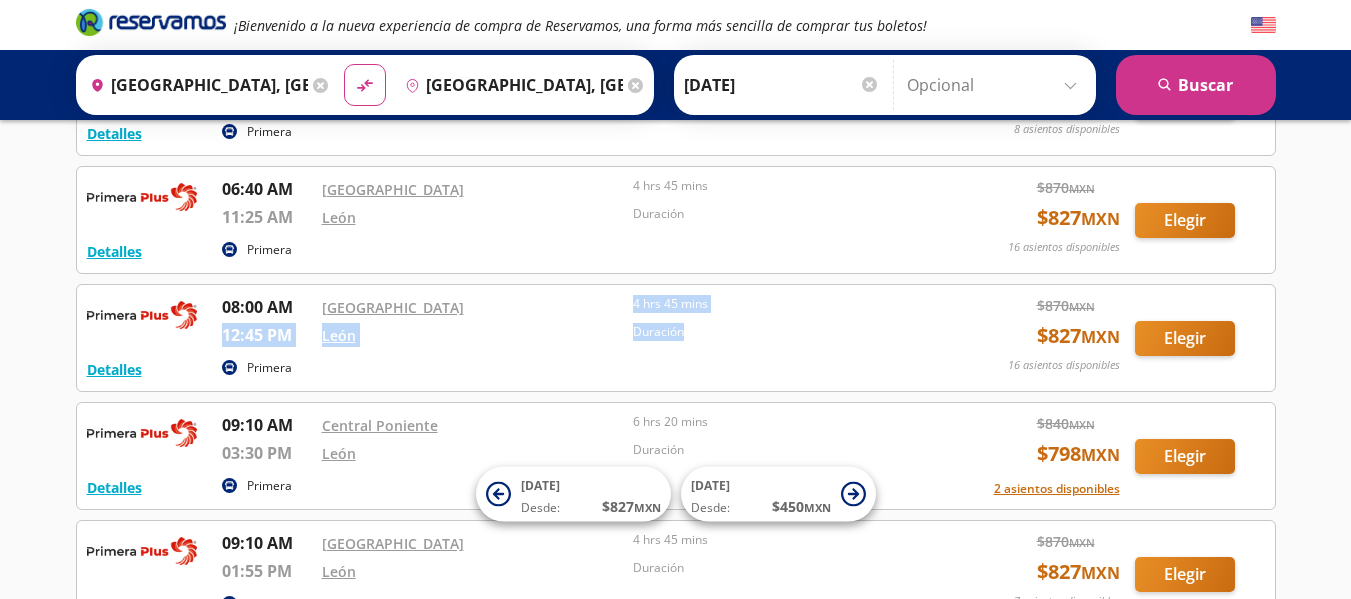 drag, startPoint x: 627, startPoint y: 302, endPoint x: 874, endPoint y: 323, distance: 247.8911 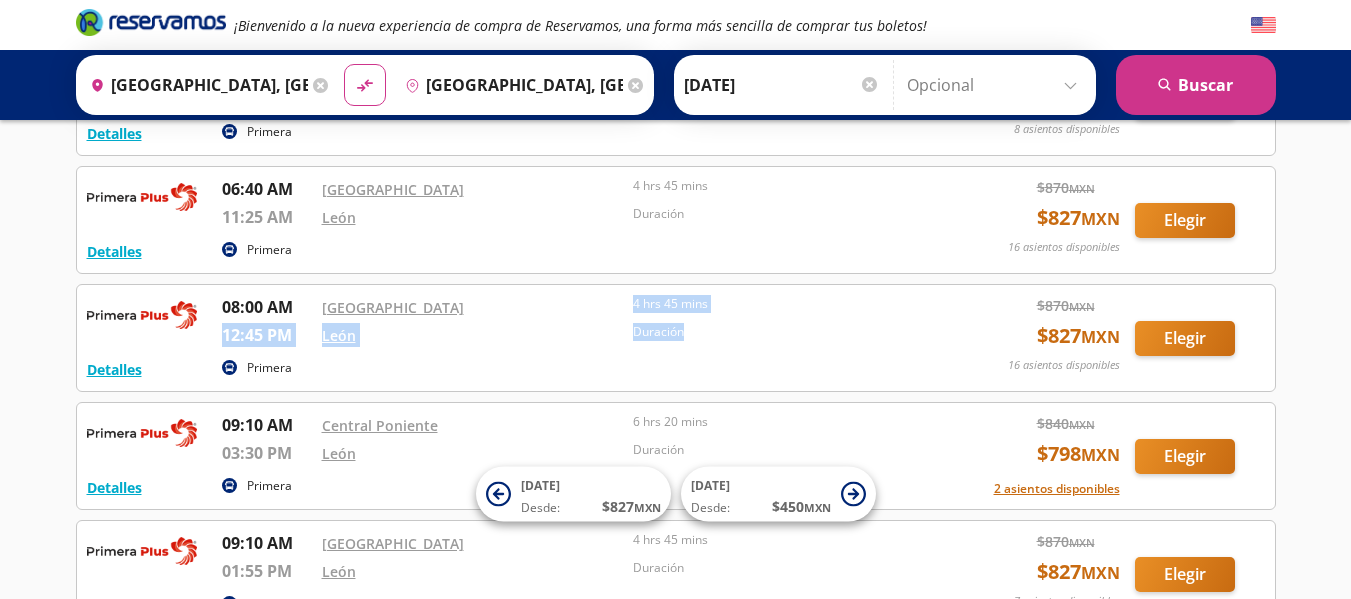 click on "08:00 AM [GEOGRAPHIC_DATA] 12:45 PM León 4 hrs 45 mins Duración" at bounding box center (578, 324) 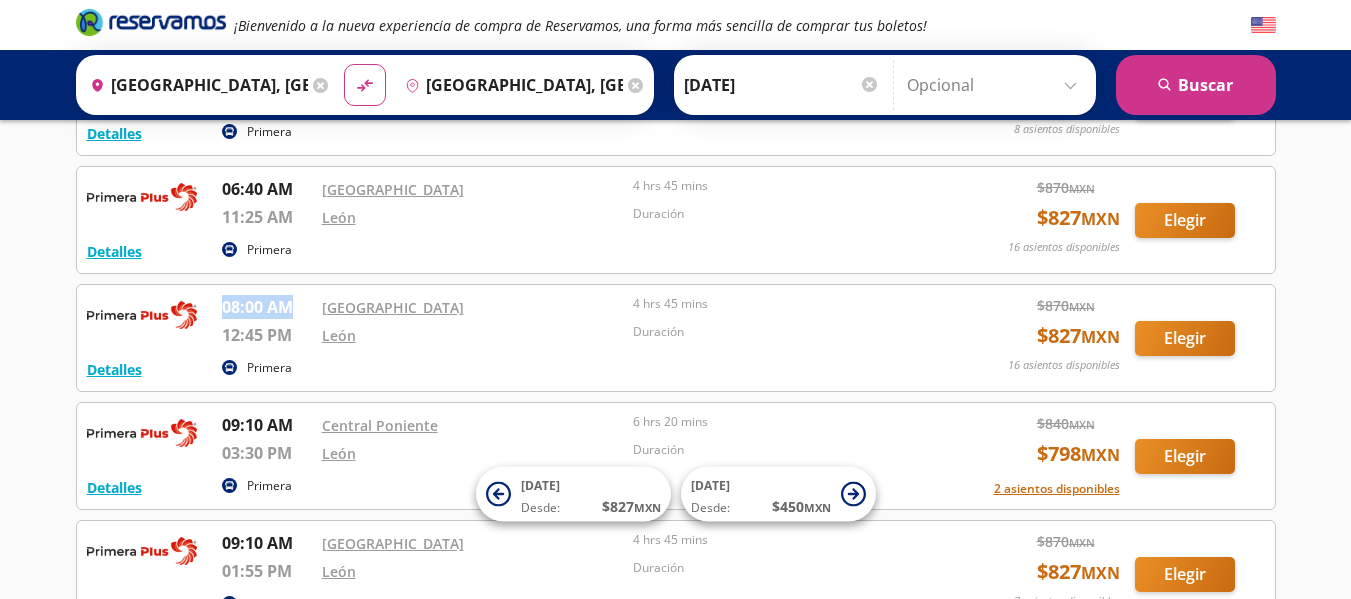 drag, startPoint x: 223, startPoint y: 305, endPoint x: 293, endPoint y: 306, distance: 70.00714 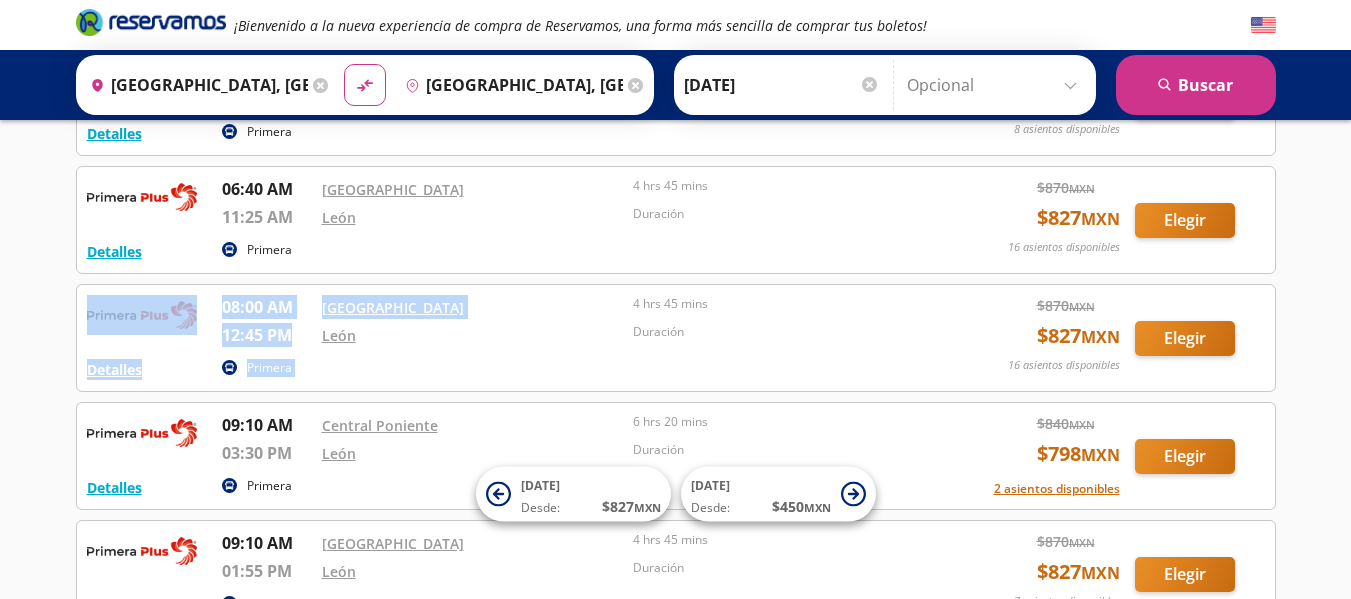 drag, startPoint x: 291, startPoint y: 329, endPoint x: 203, endPoint y: 338, distance: 88.45903 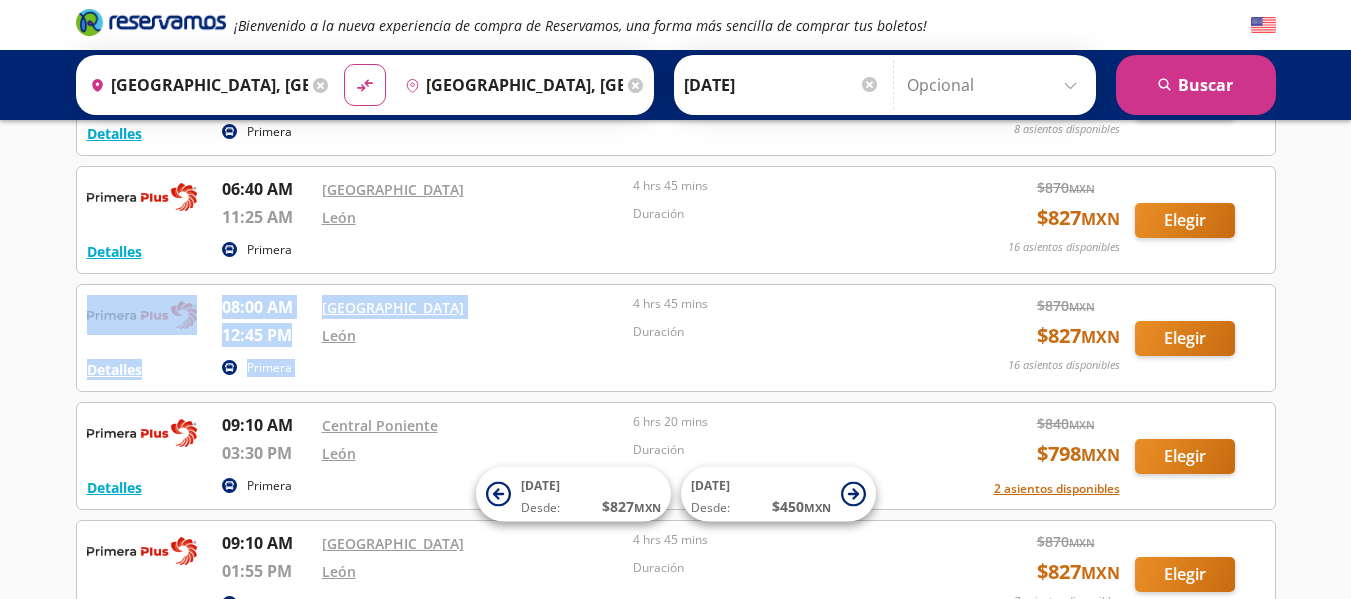click on "Detalles Primera 08:00 AM [GEOGRAPHIC_DATA] 12:45 PM León 4 hrs 45 mins Duración $ 870  MXN $ 827  MXN 16 asientos disponibles Elegir 16 asientos disponibles Detalles Elegir" at bounding box center [676, 338] 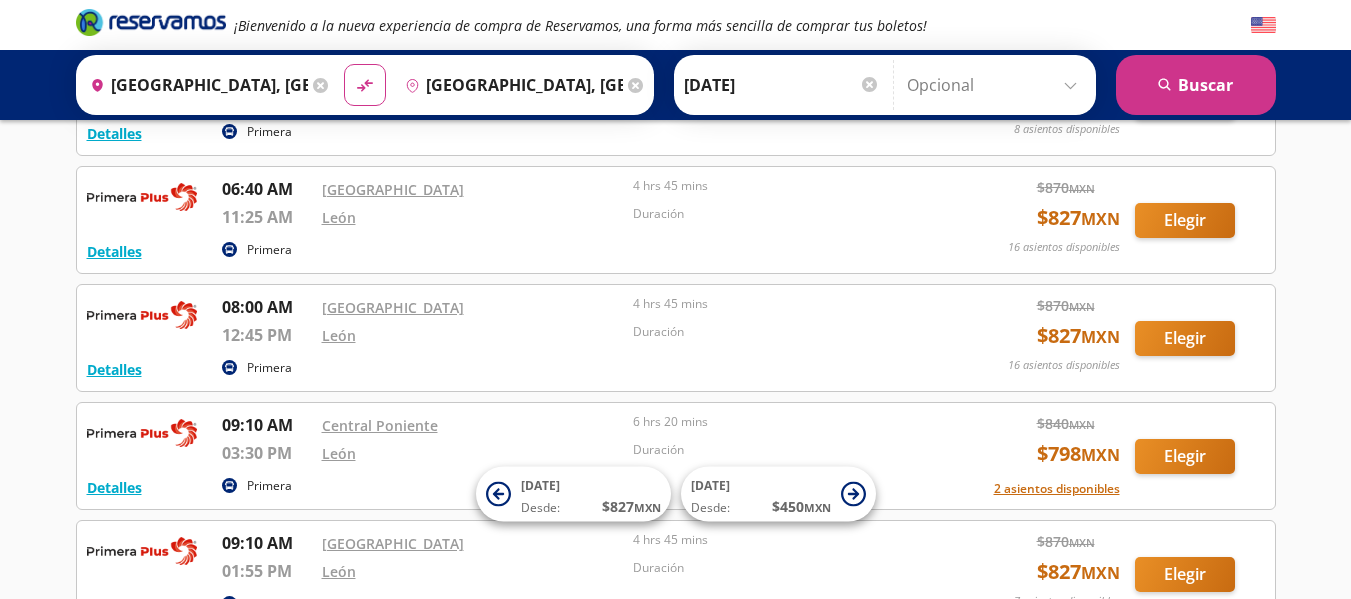 click on "León" at bounding box center [473, 338] 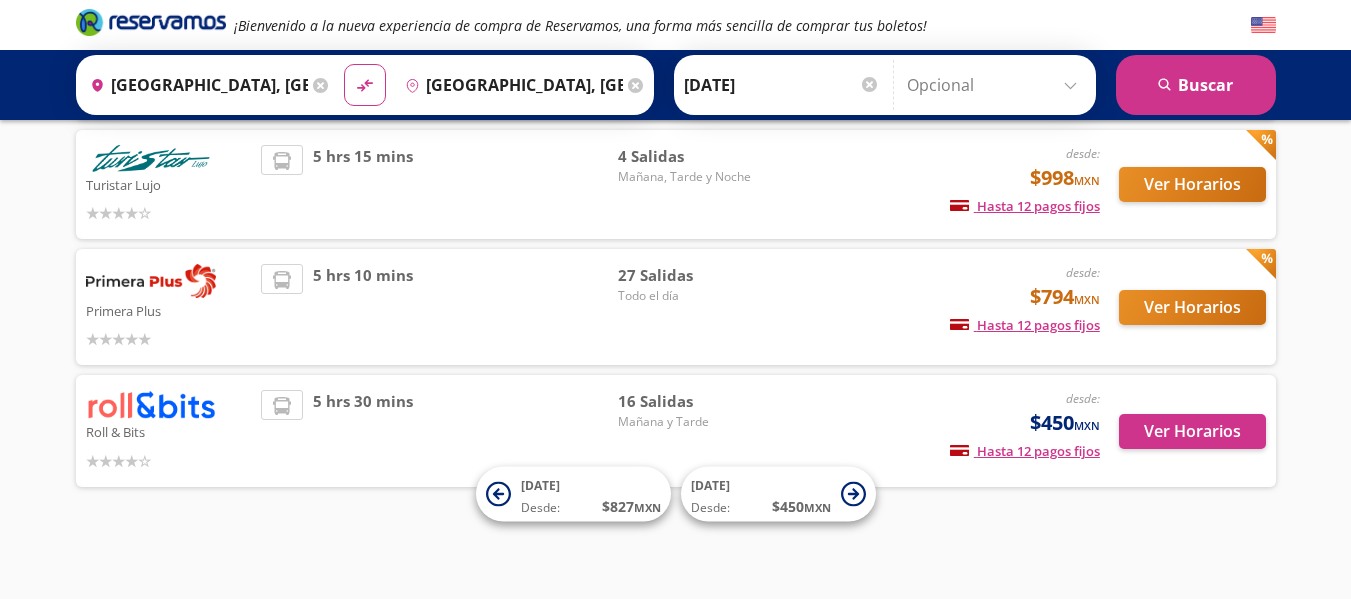 scroll, scrollTop: 127, scrollLeft: 0, axis: vertical 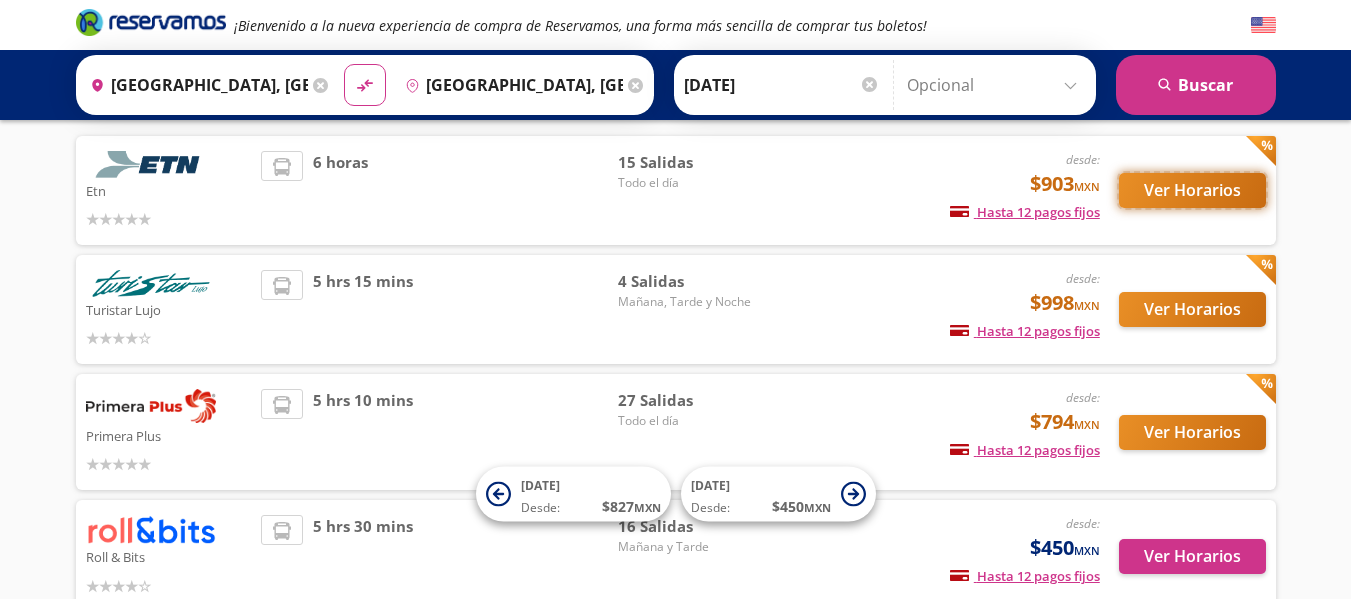 click on "Ver Horarios" at bounding box center [1192, 190] 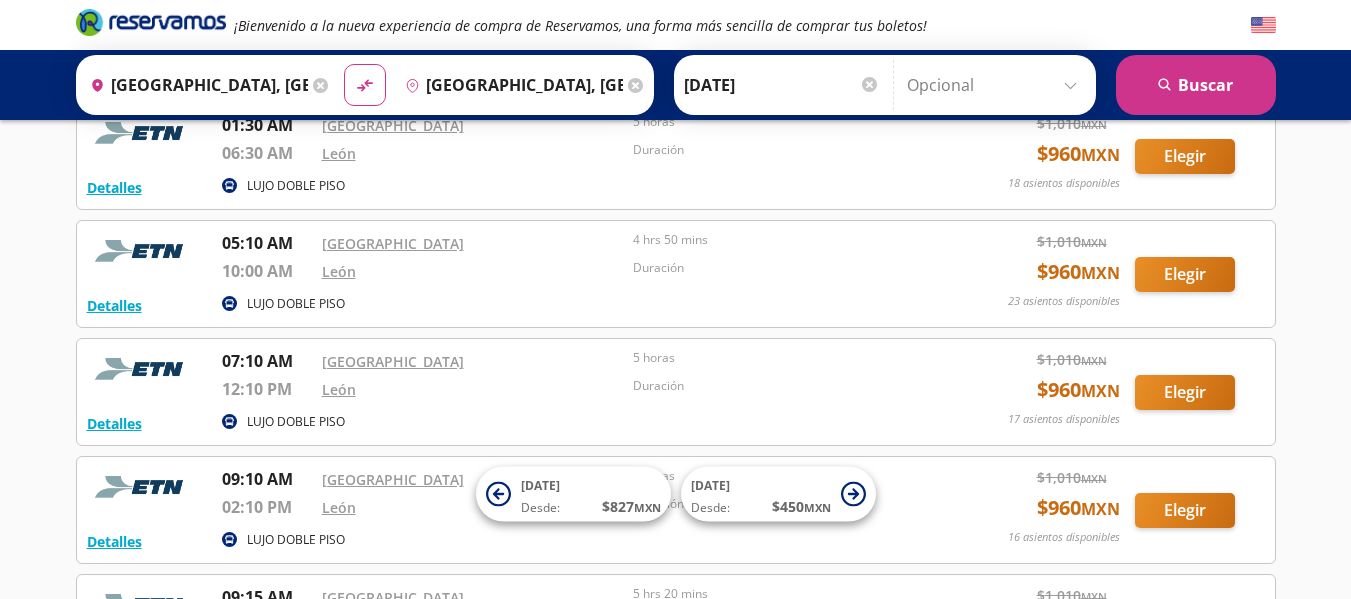 scroll, scrollTop: 0, scrollLeft: 0, axis: both 